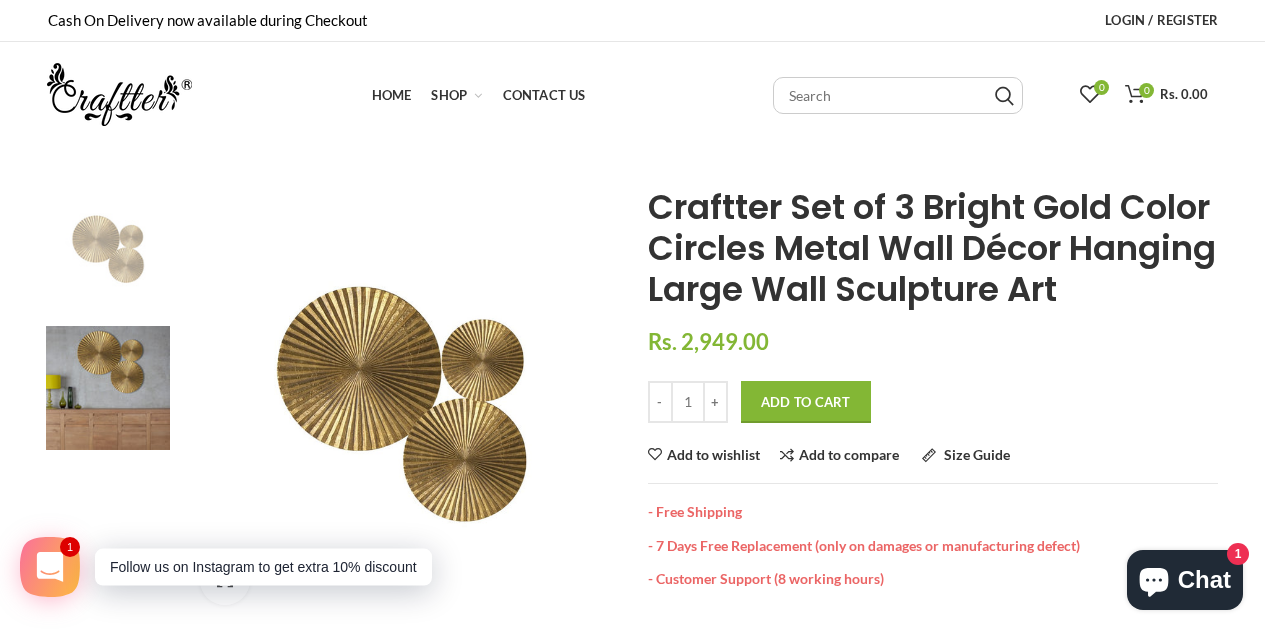 scroll, scrollTop: 0, scrollLeft: 0, axis: both 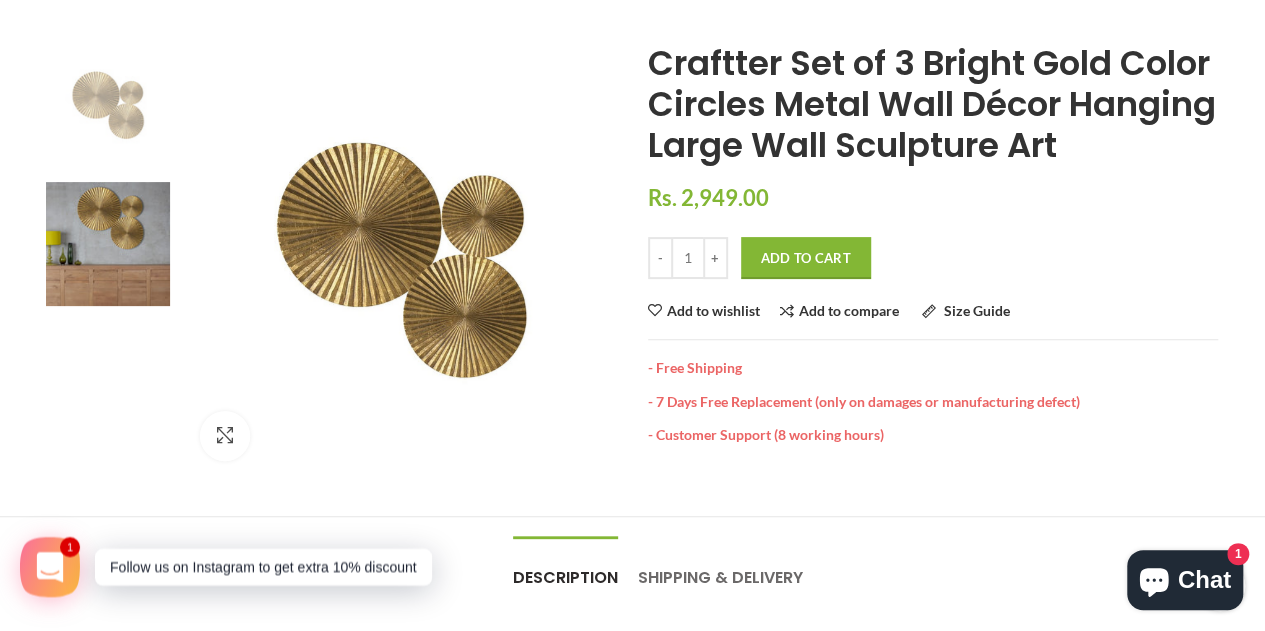 click at bounding box center (108, 105) 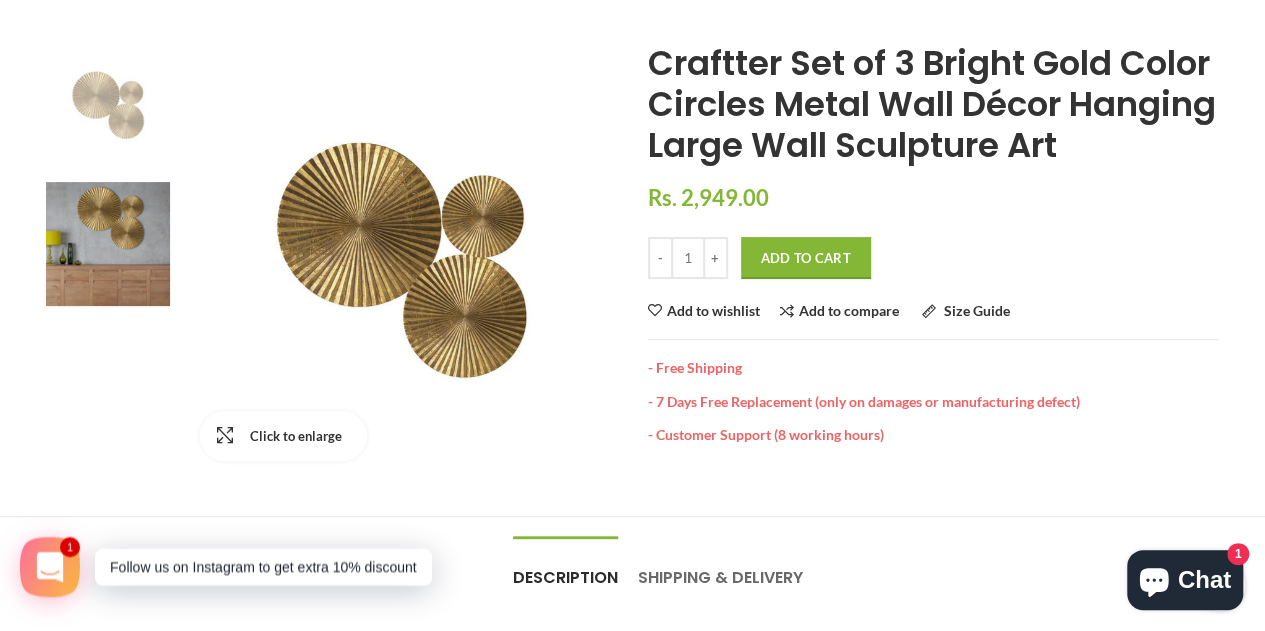 click on "Click to enlarge" at bounding box center [283, 436] 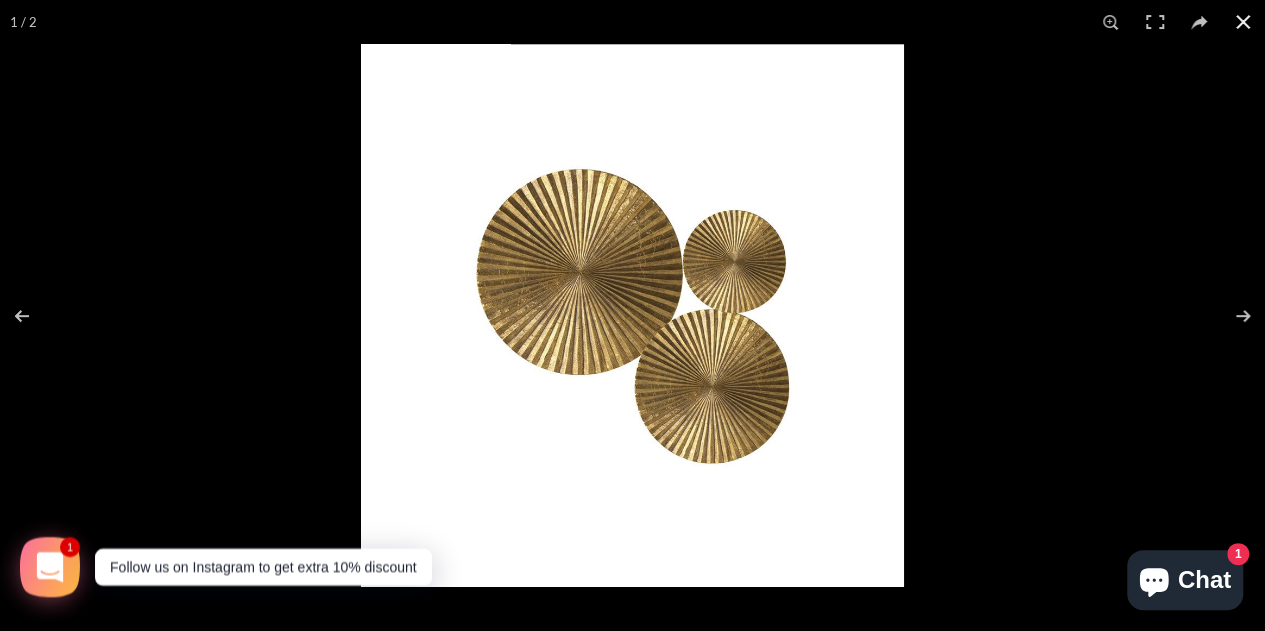 click at bounding box center (1243, 22) 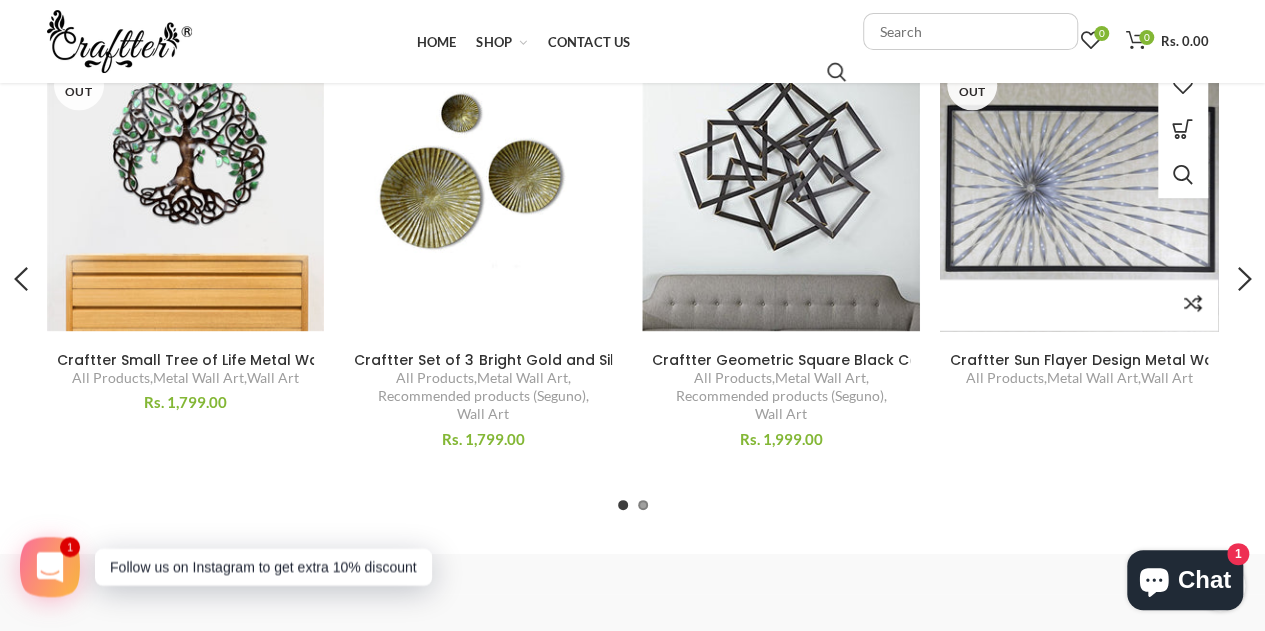scroll, scrollTop: 1181, scrollLeft: 0, axis: vertical 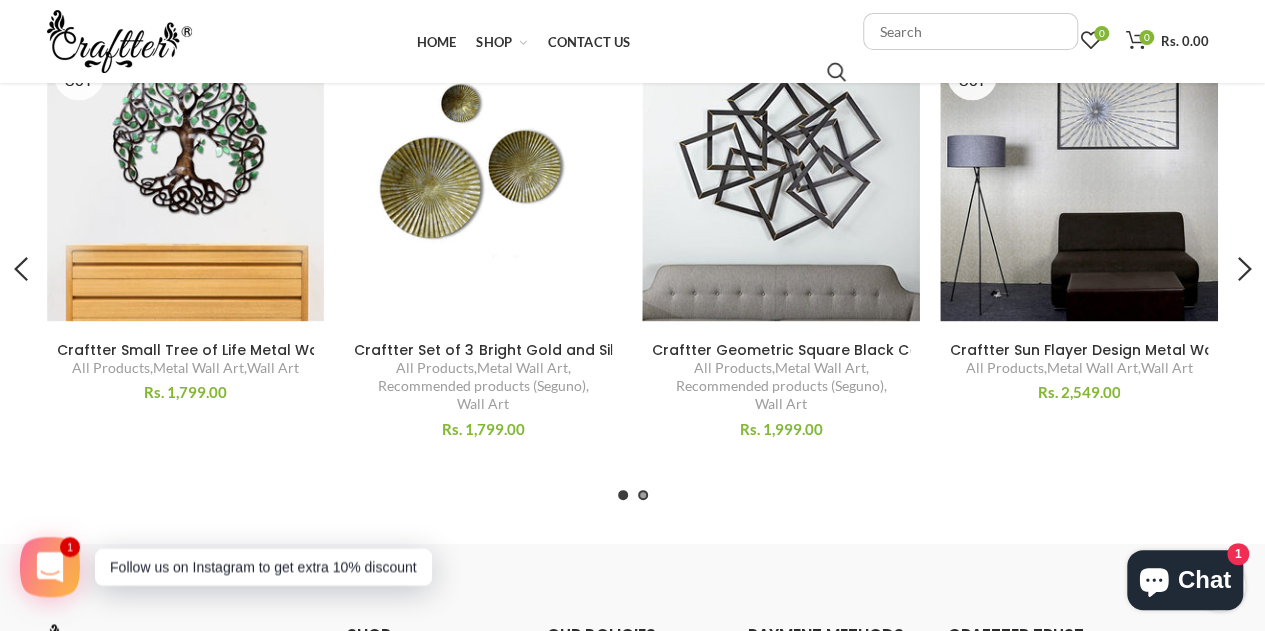 click at bounding box center (643, 495) 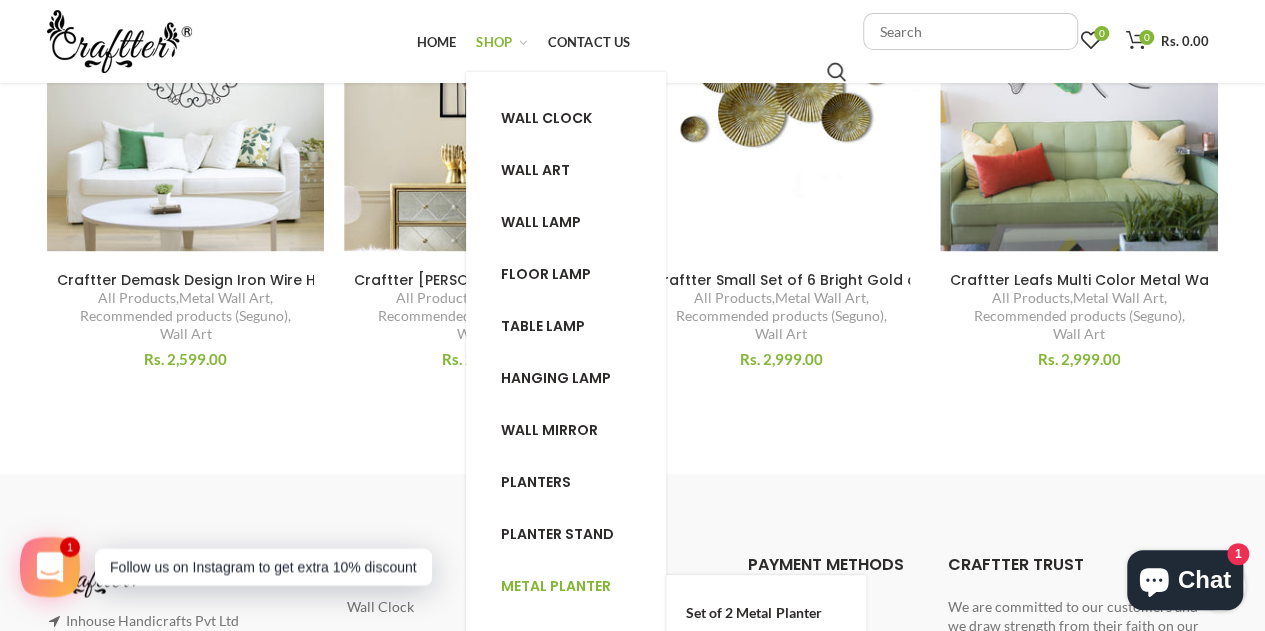 scroll, scrollTop: 1259, scrollLeft: 0, axis: vertical 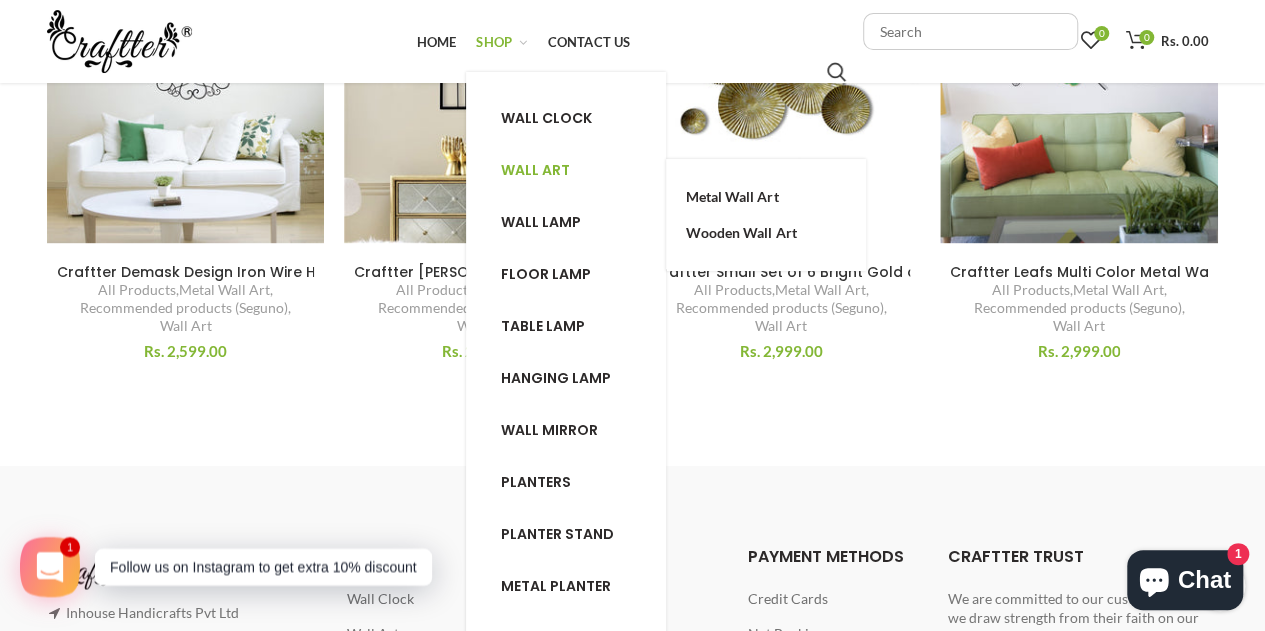 click on "Wall art" at bounding box center (535, 170) 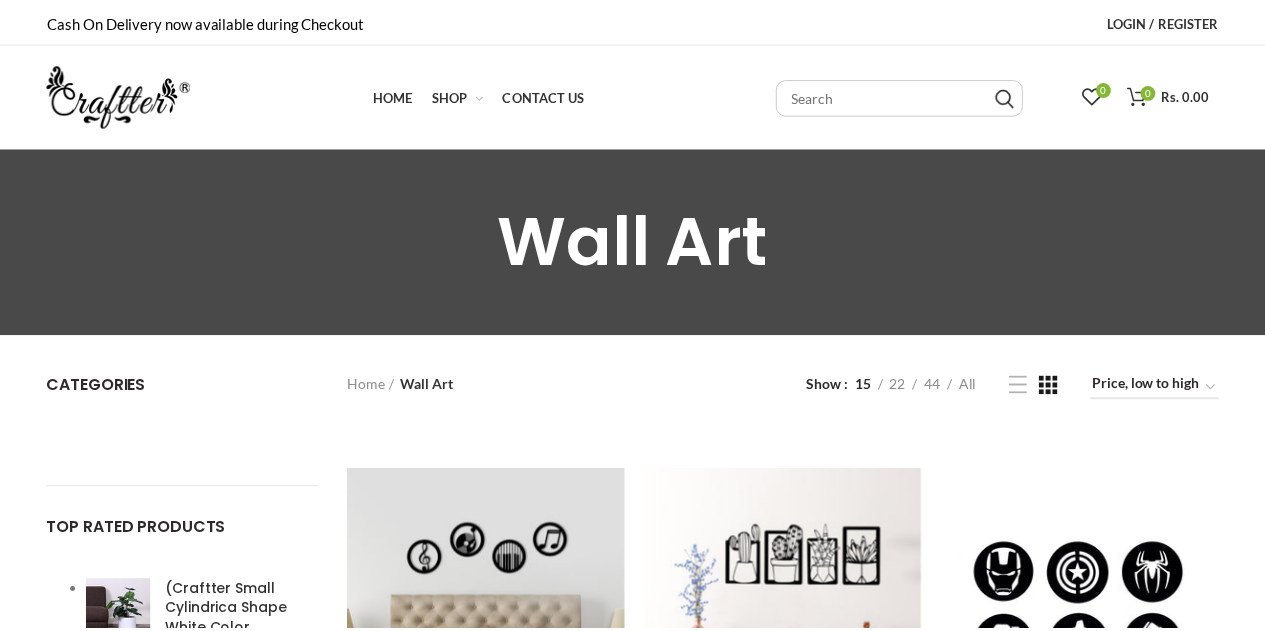 scroll, scrollTop: 0, scrollLeft: 0, axis: both 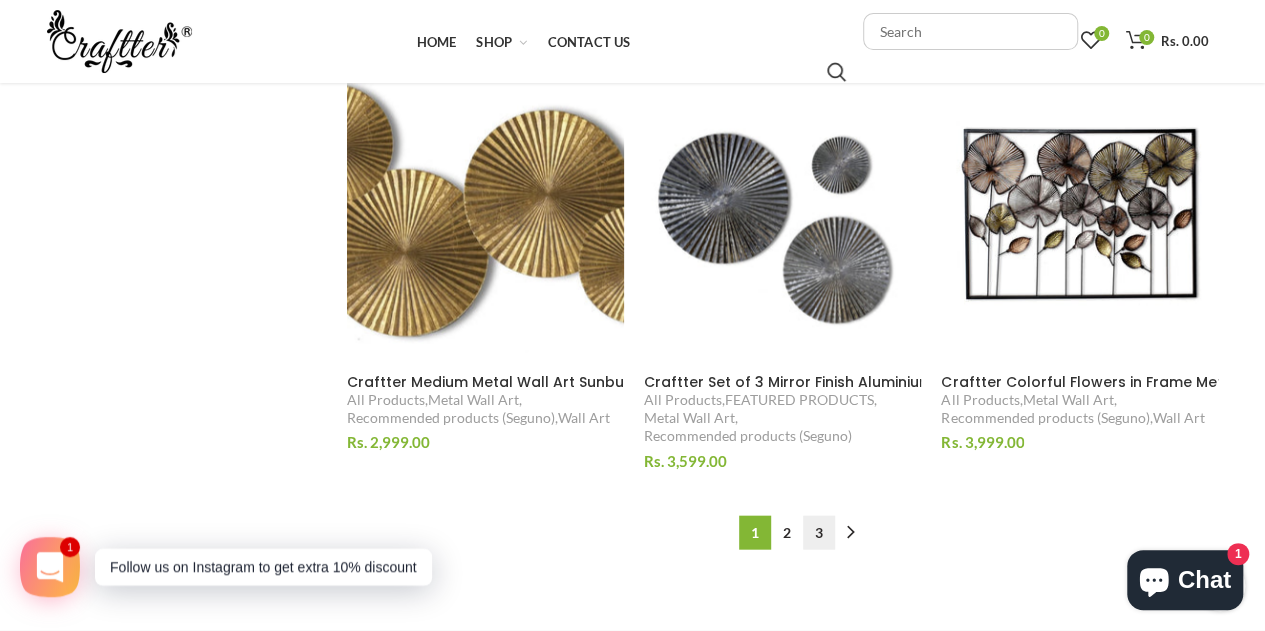click on "3" at bounding box center (819, 533) 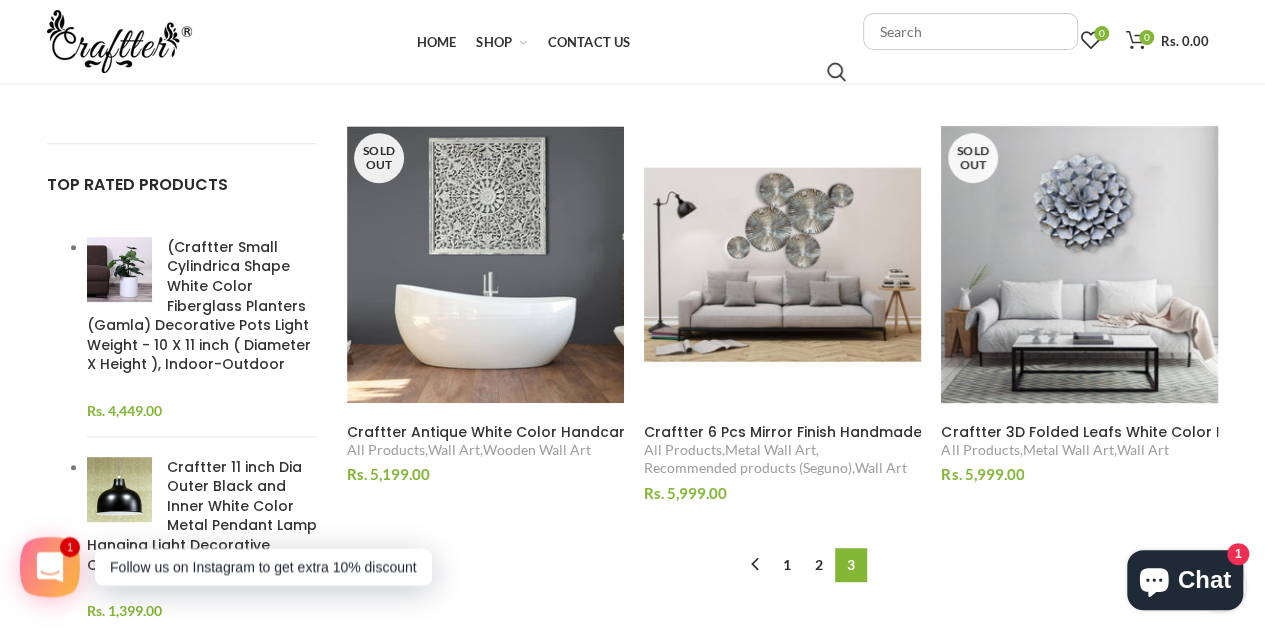 scroll, scrollTop: 343, scrollLeft: 0, axis: vertical 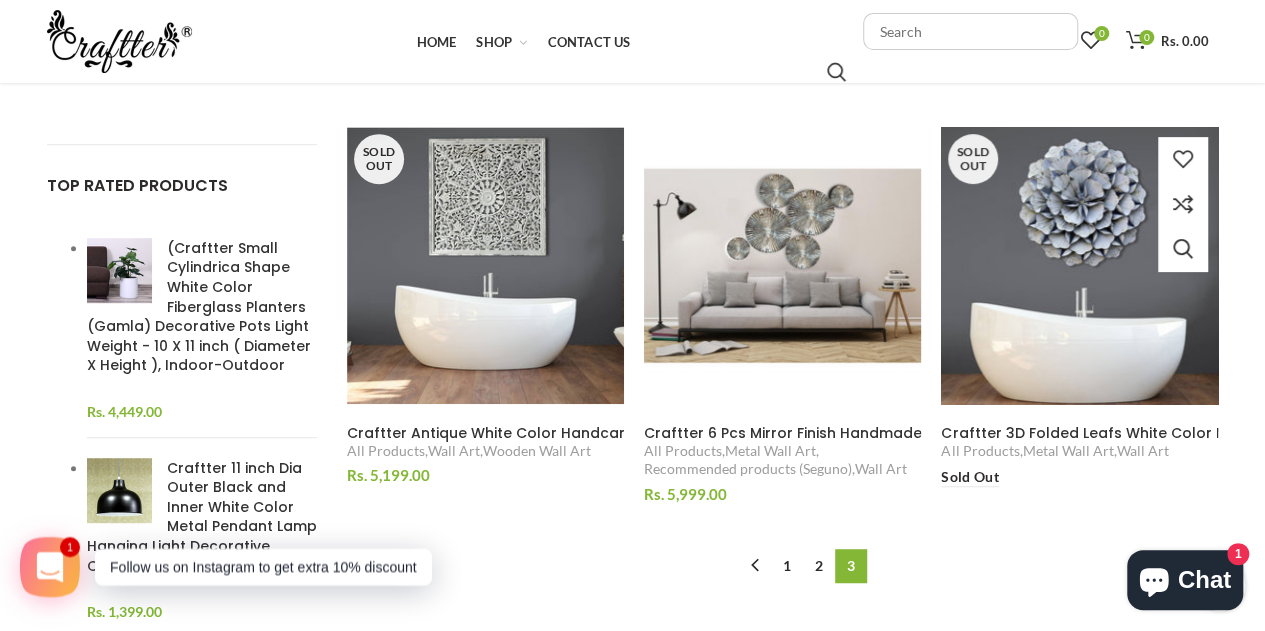 click at bounding box center [1080, 266] 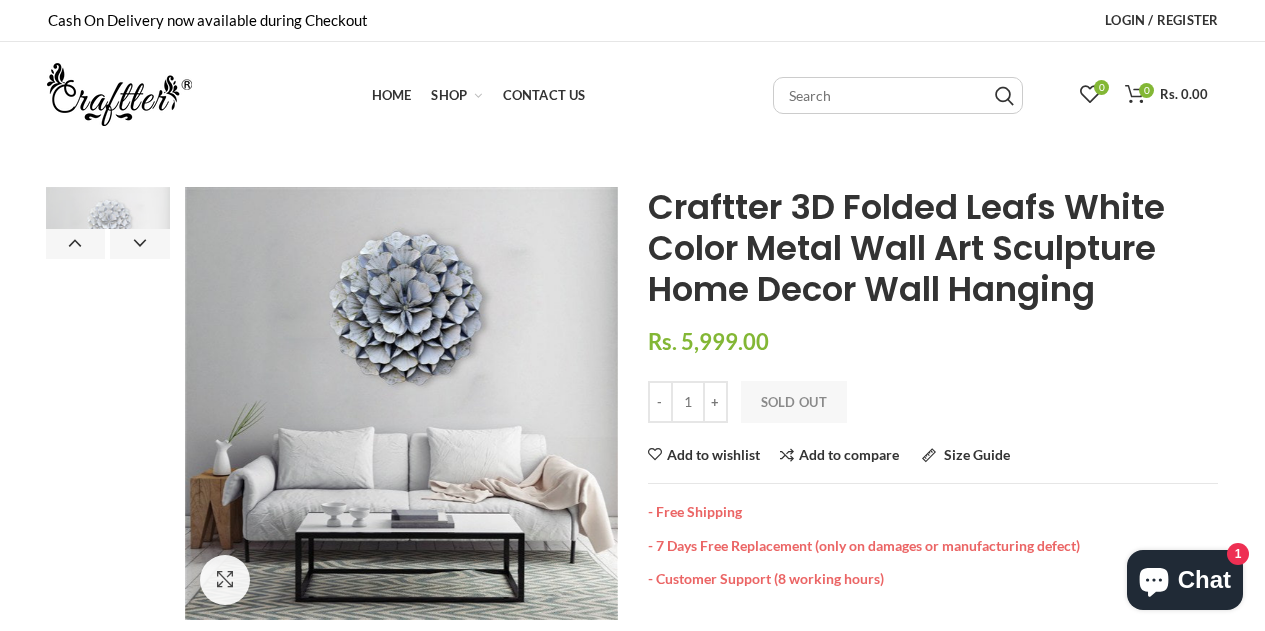 scroll, scrollTop: 0, scrollLeft: 0, axis: both 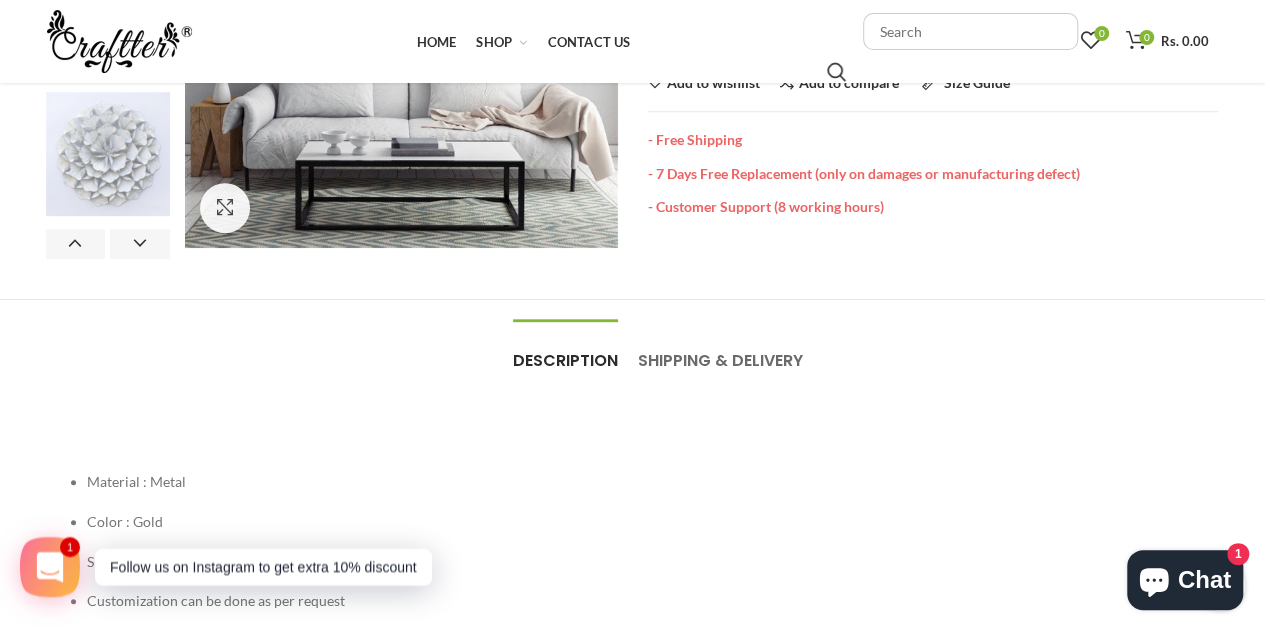 click at bounding box center [108, 154] 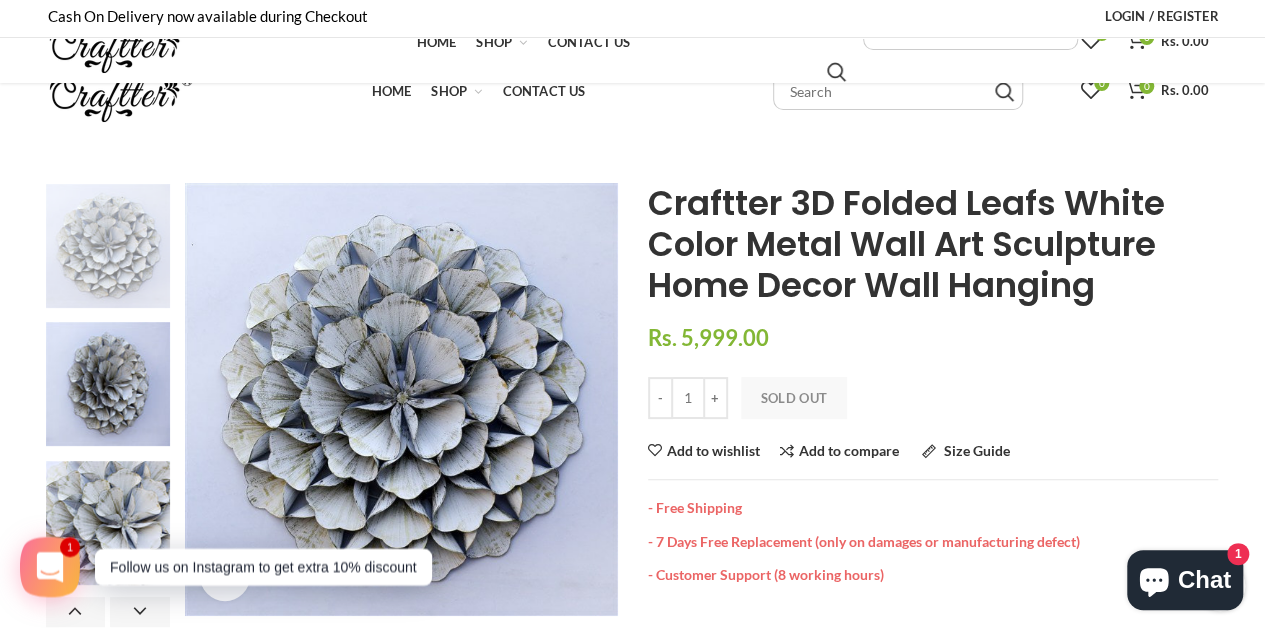 scroll, scrollTop: 0, scrollLeft: 0, axis: both 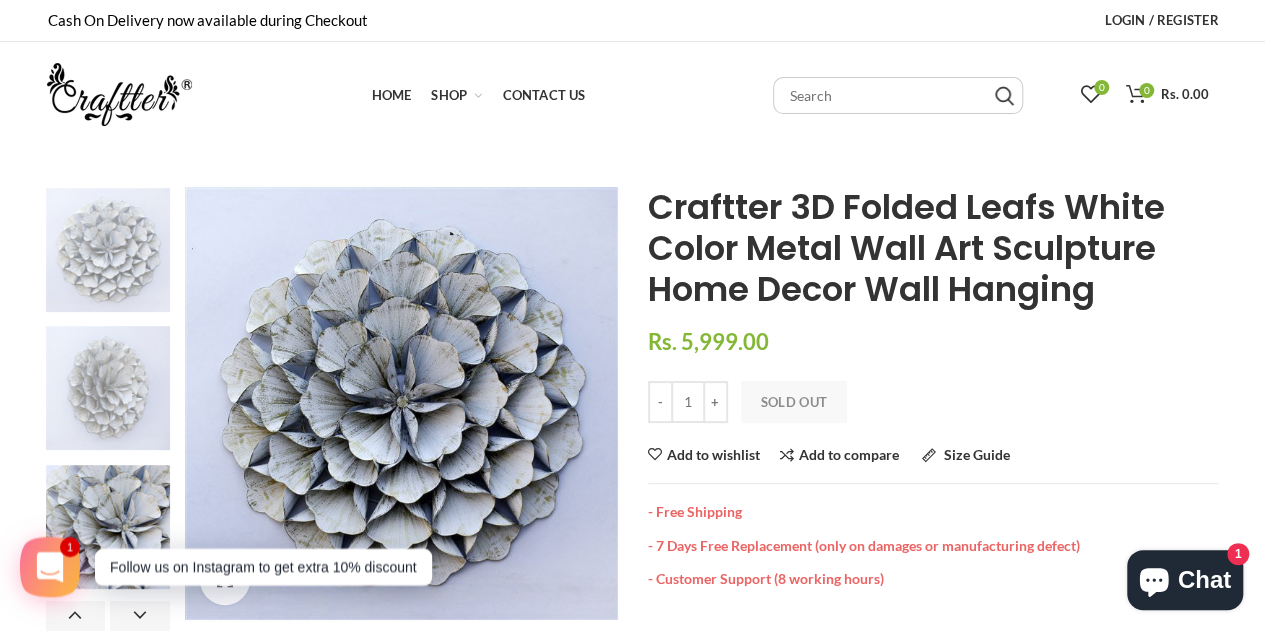 click at bounding box center [108, 388] 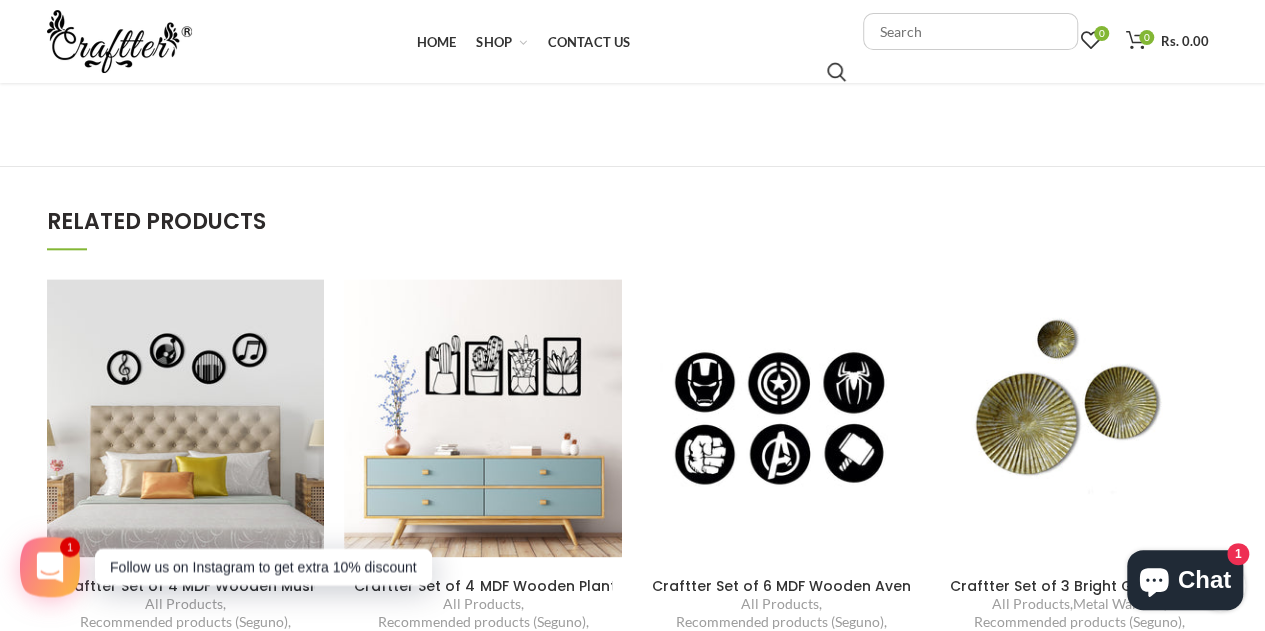 scroll, scrollTop: 974, scrollLeft: 0, axis: vertical 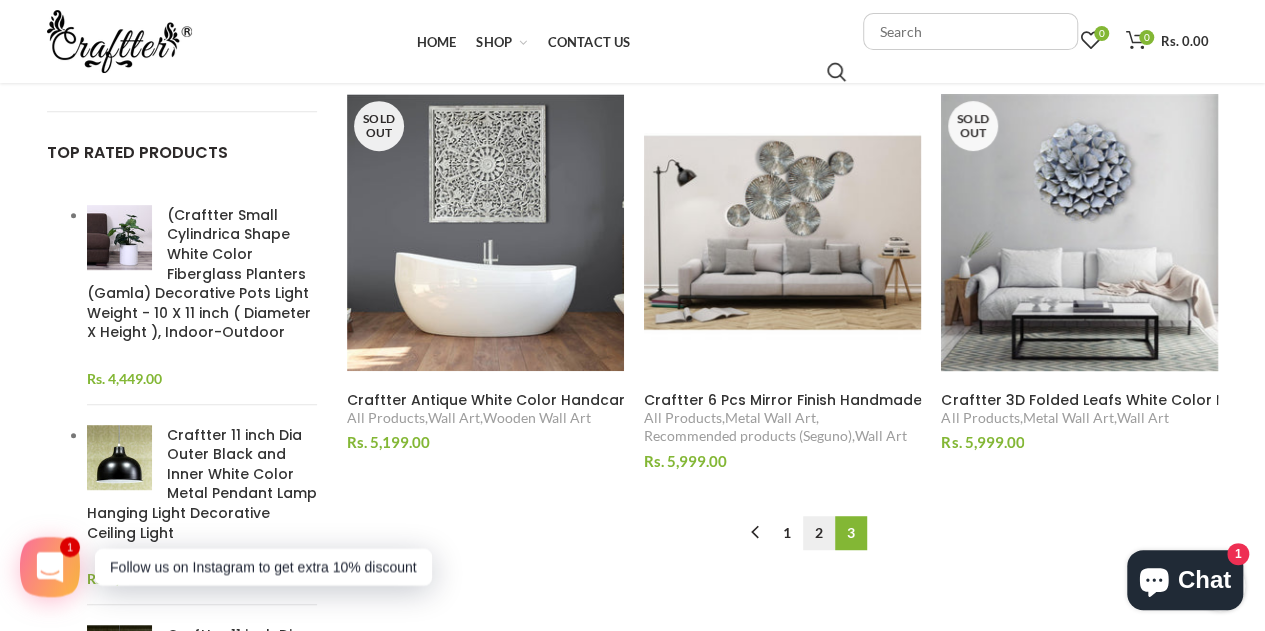 click on "2" at bounding box center (819, 533) 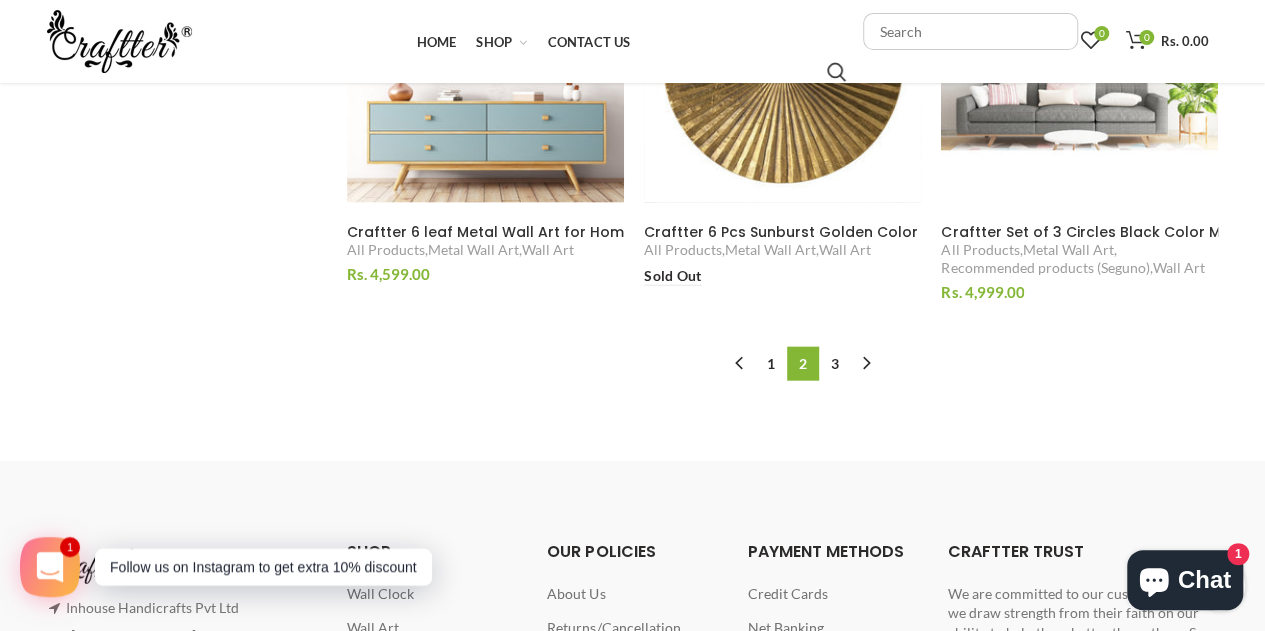 scroll, scrollTop: 2157, scrollLeft: 0, axis: vertical 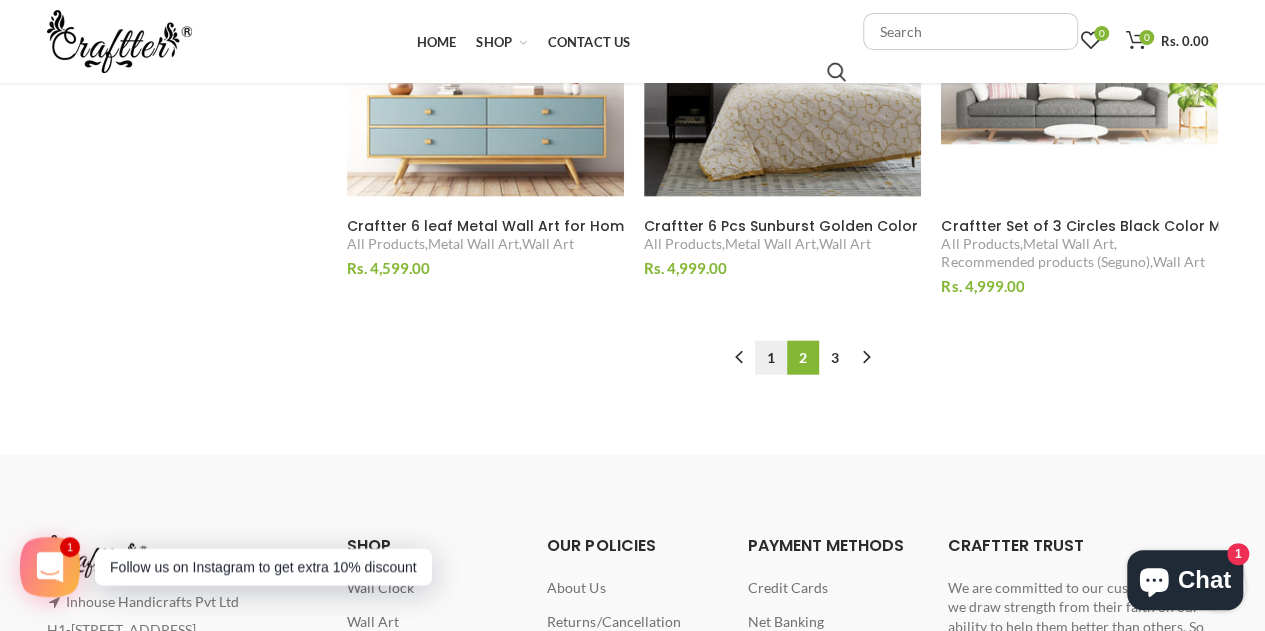click on "1" at bounding box center (771, 358) 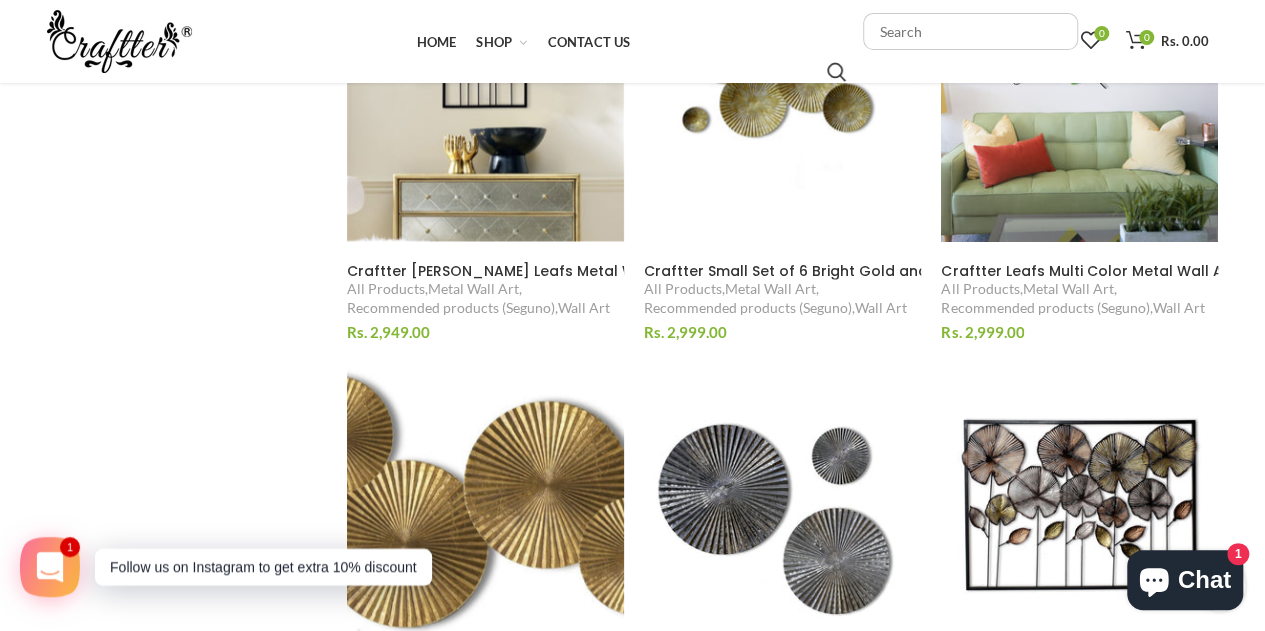 scroll, scrollTop: 1952, scrollLeft: 0, axis: vertical 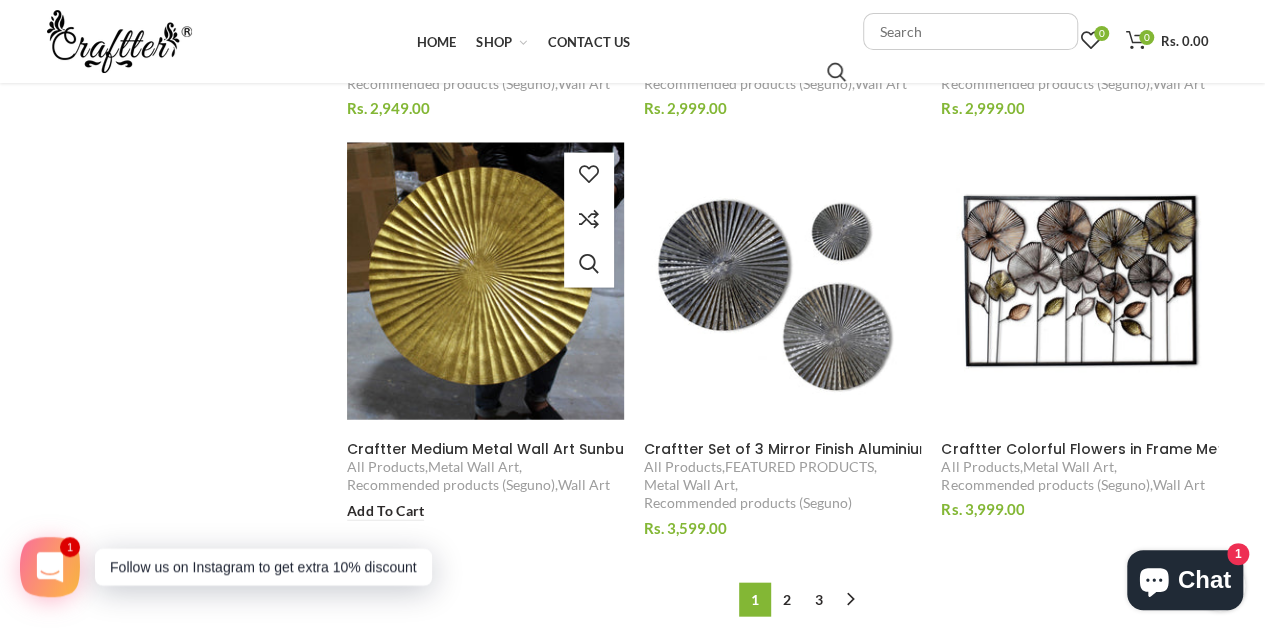 click at bounding box center (486, 281) 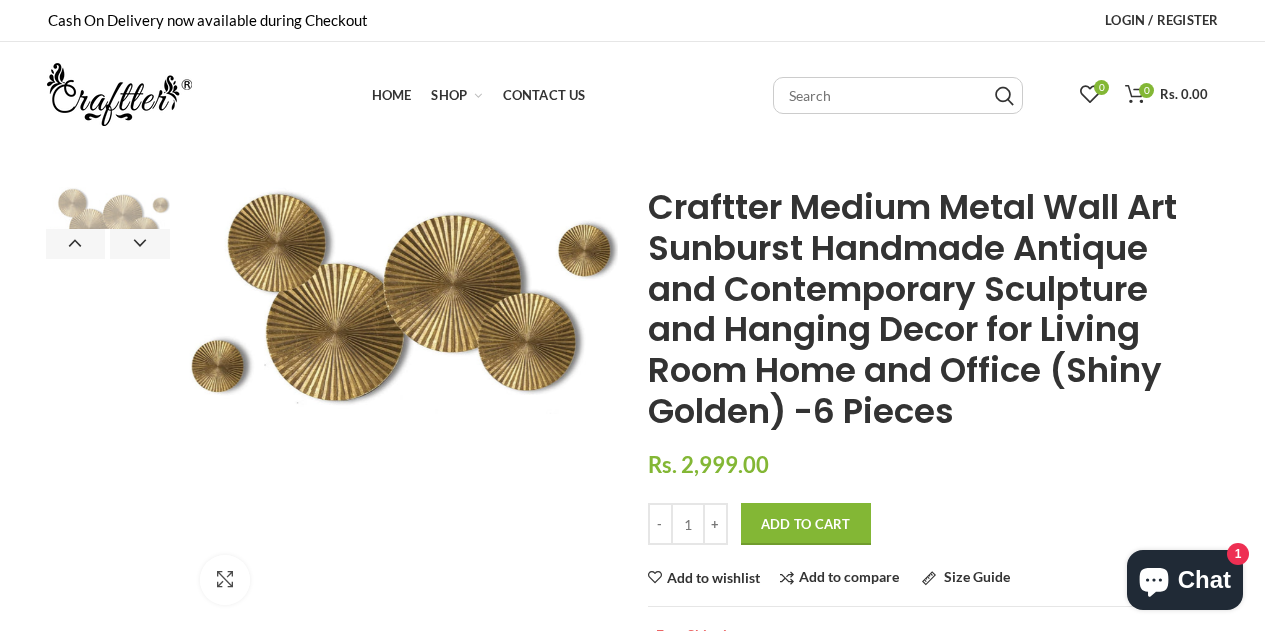 scroll, scrollTop: 0, scrollLeft: 0, axis: both 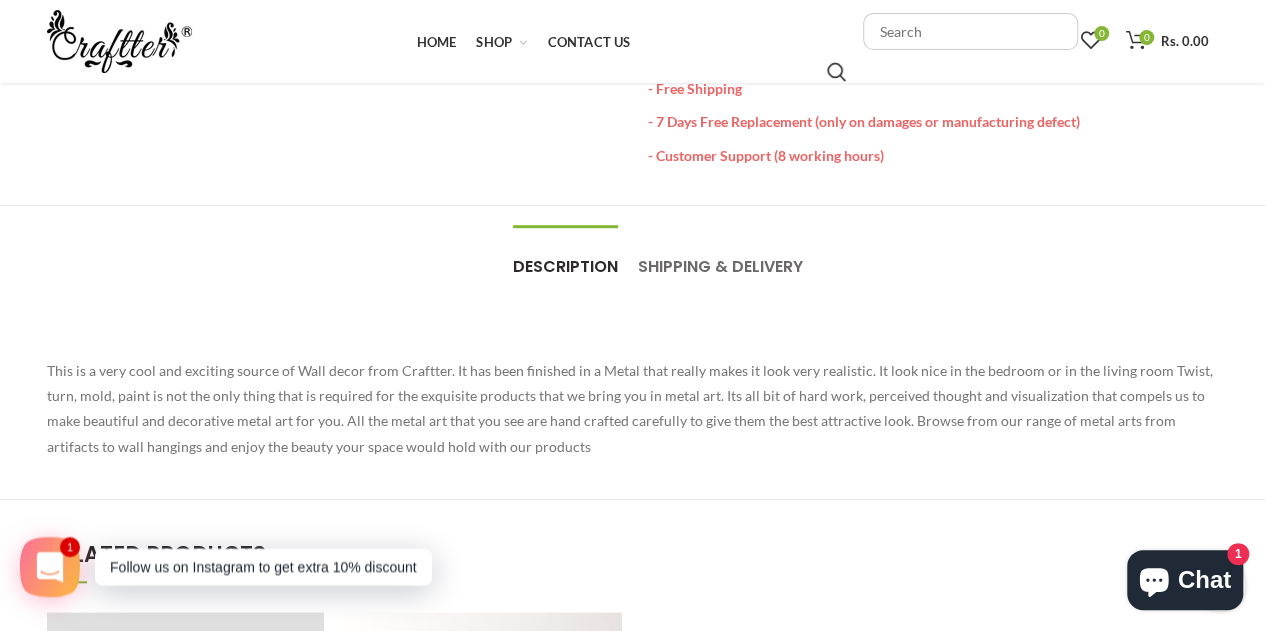 click on "Description" at bounding box center [565, 266] 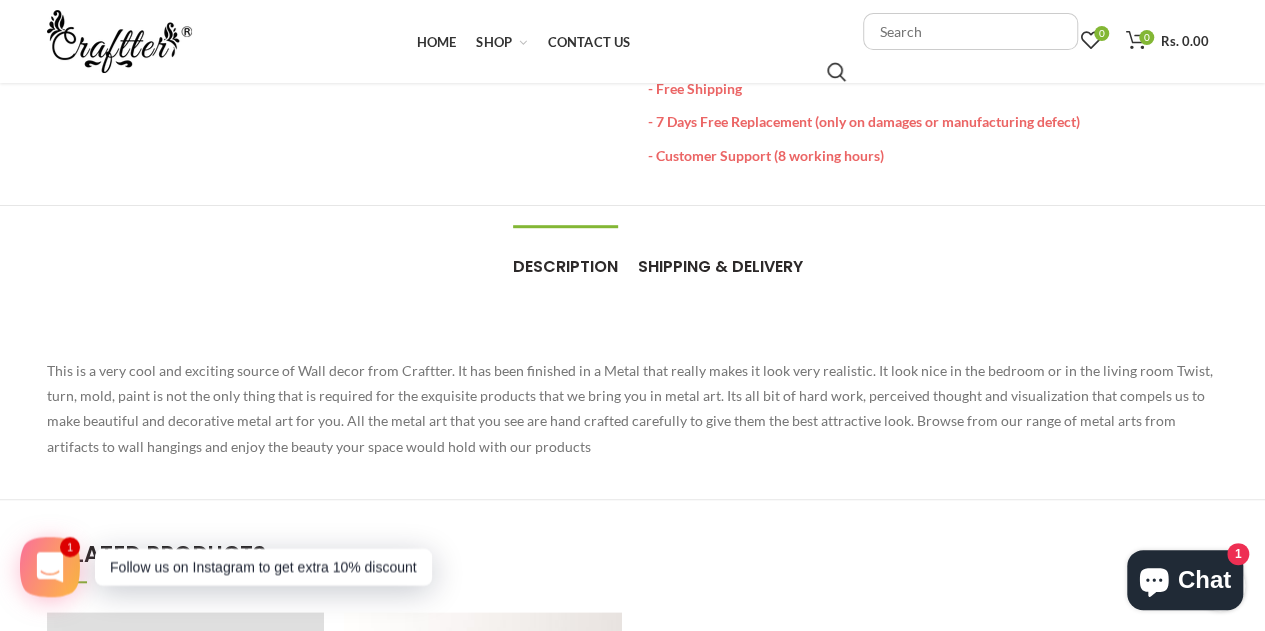 click on "Shipping & Delivery" at bounding box center (720, 266) 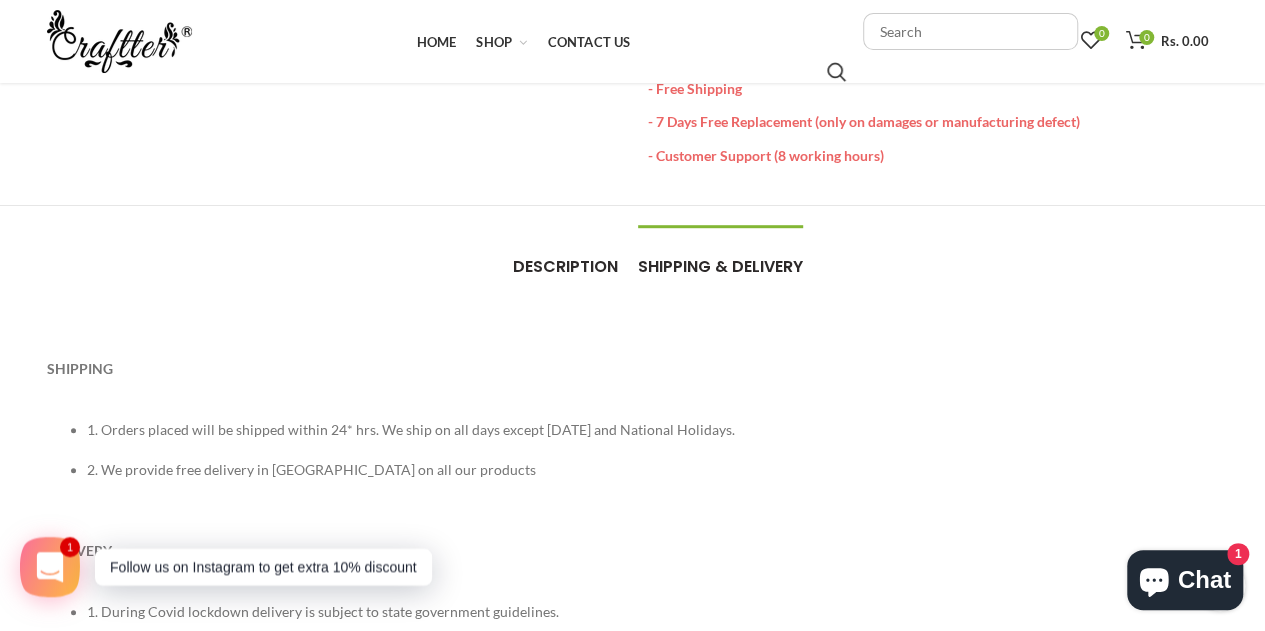 click on "Description" at bounding box center (565, 266) 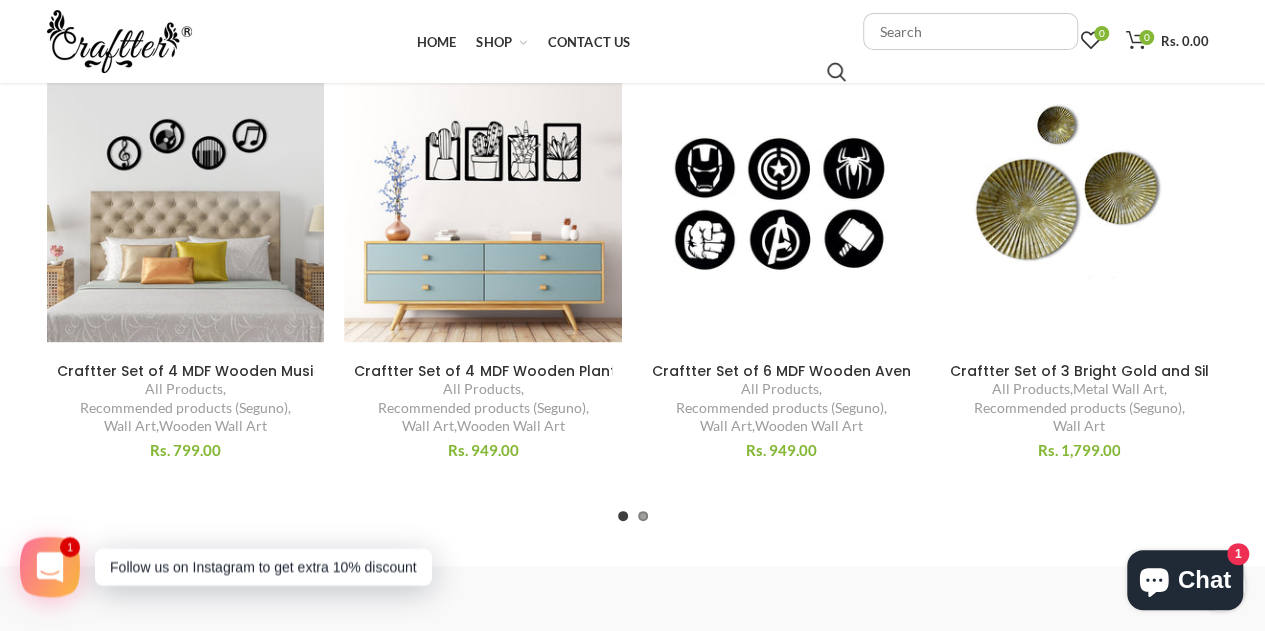 scroll, scrollTop: 1103, scrollLeft: 0, axis: vertical 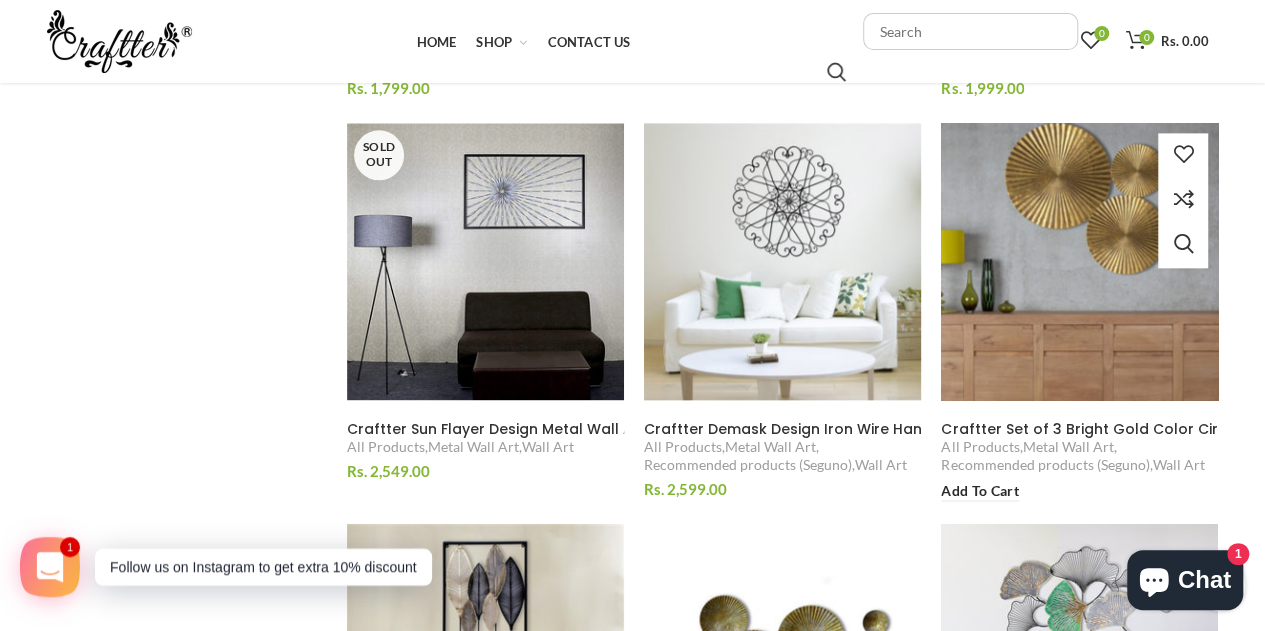 click at bounding box center (1080, 261) 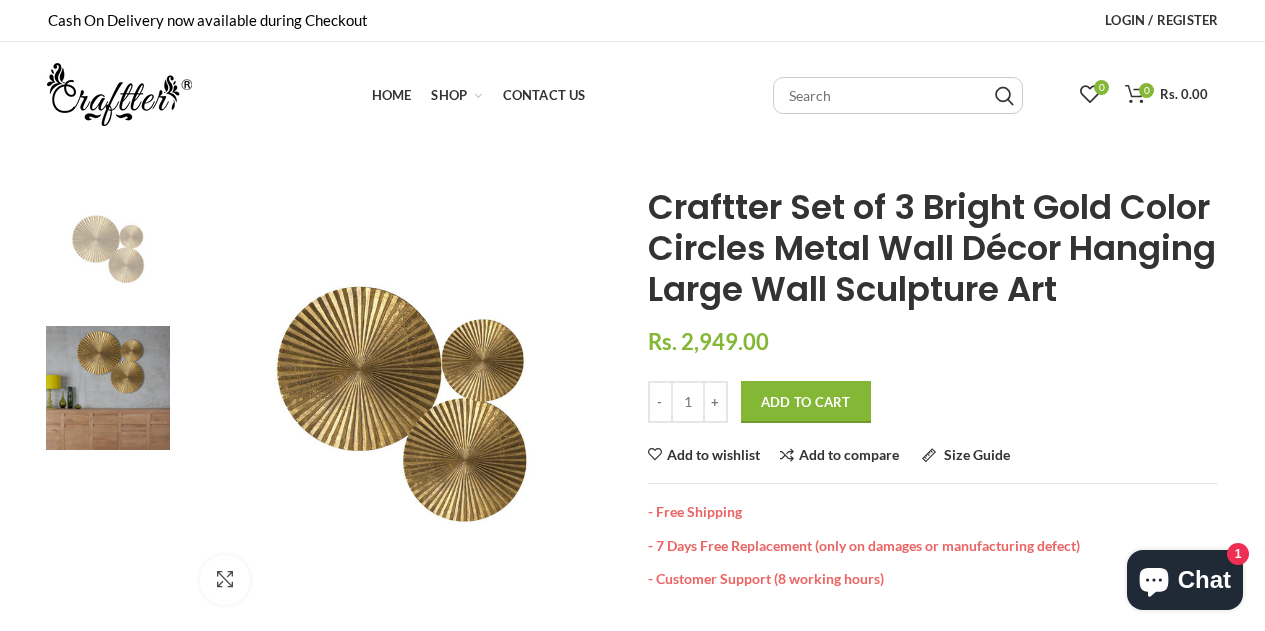 scroll, scrollTop: 125, scrollLeft: 0, axis: vertical 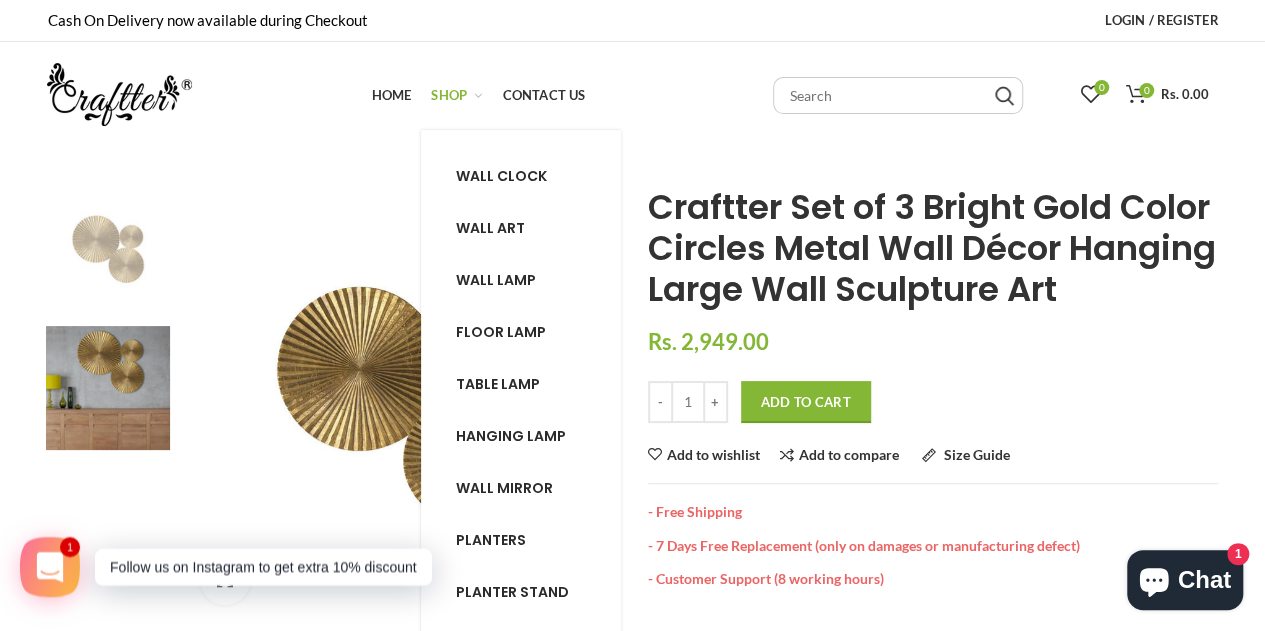 click on "Shop
Shop" at bounding box center [456, 95] 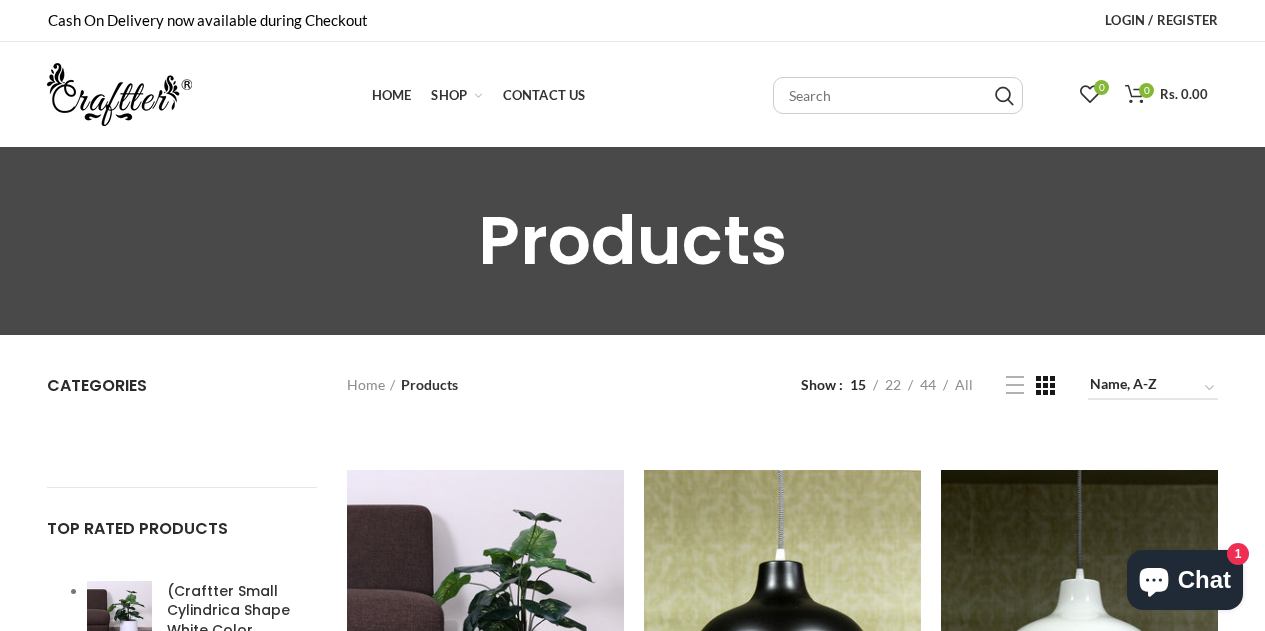 scroll, scrollTop: 0, scrollLeft: 0, axis: both 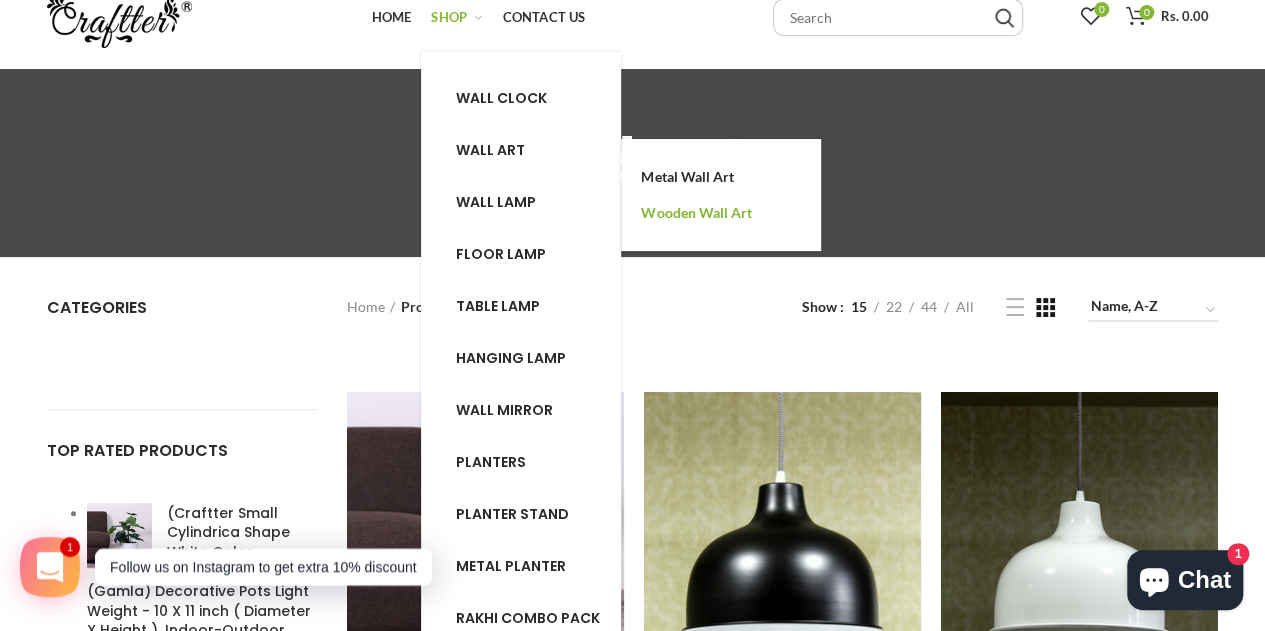 click on "Wooden Wall Art" at bounding box center [696, 212] 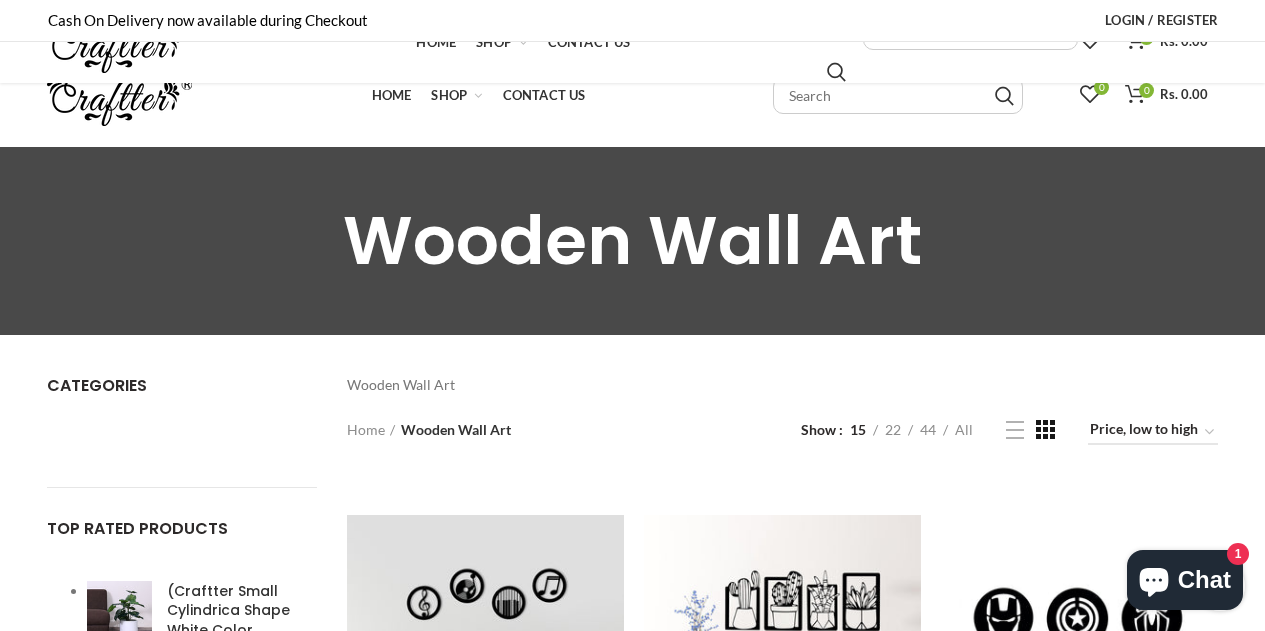 scroll, scrollTop: 419, scrollLeft: 0, axis: vertical 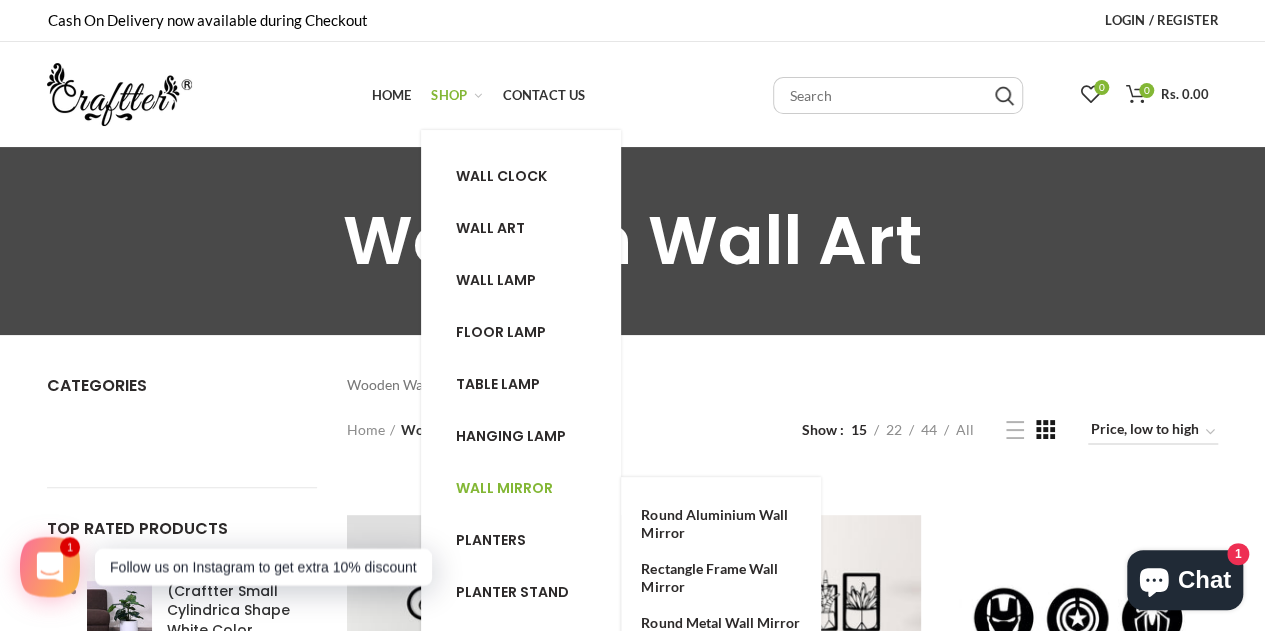 click on "Wall mirror" at bounding box center [504, 488] 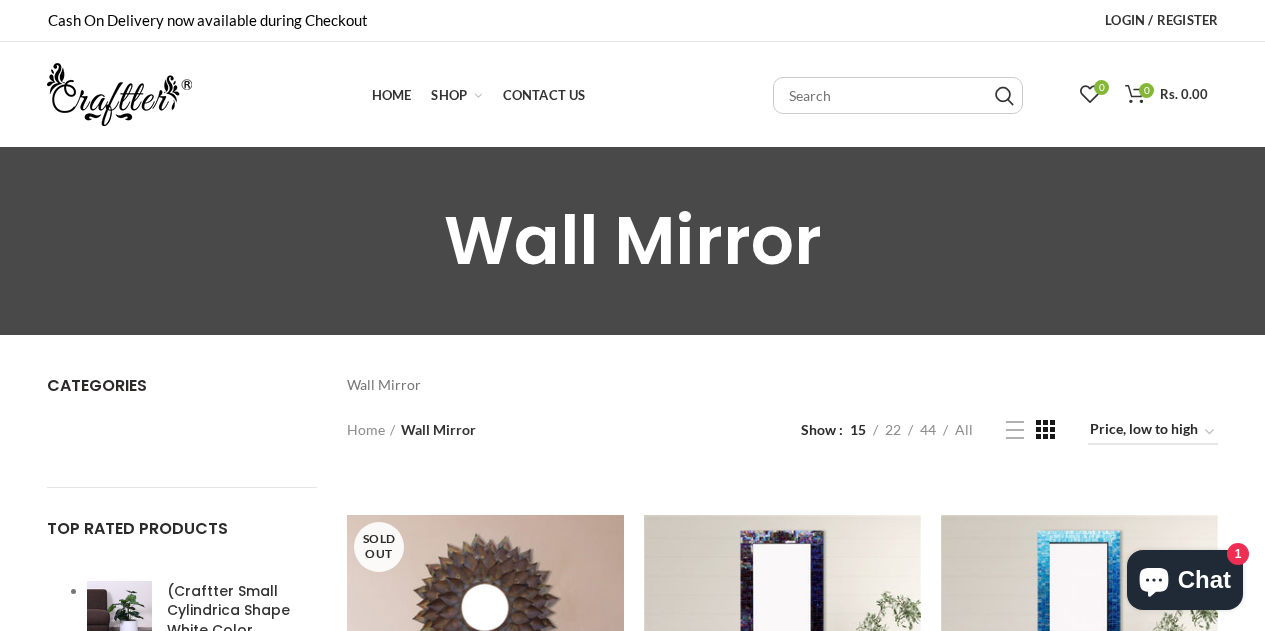 scroll, scrollTop: 124, scrollLeft: 0, axis: vertical 